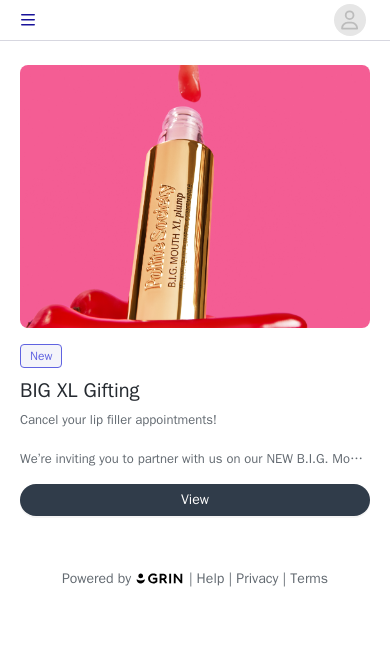 scroll, scrollTop: 0, scrollLeft: 0, axis: both 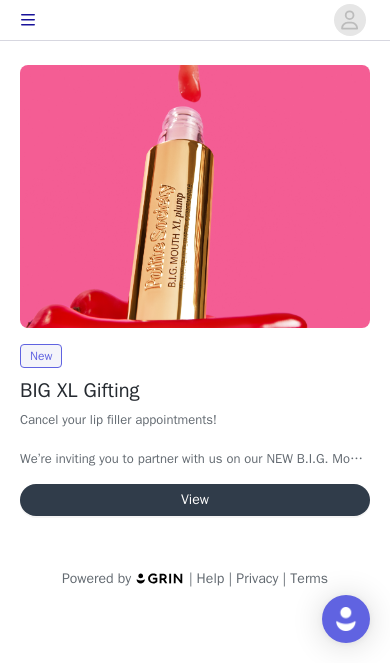 click on "View" at bounding box center [195, 500] 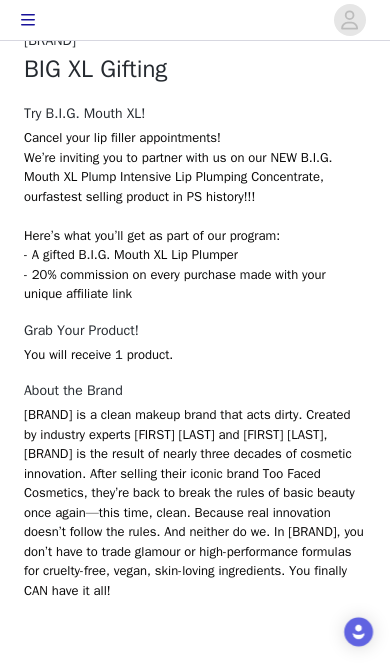scroll, scrollTop: 738, scrollLeft: 0, axis: vertical 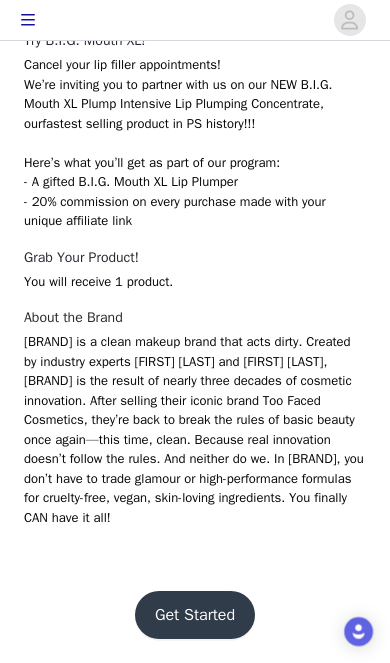 click on "Get Started" at bounding box center [195, 615] 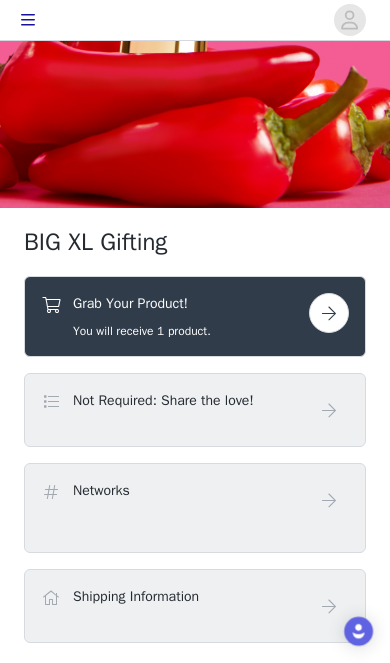 scroll, scrollTop: 423, scrollLeft: 0, axis: vertical 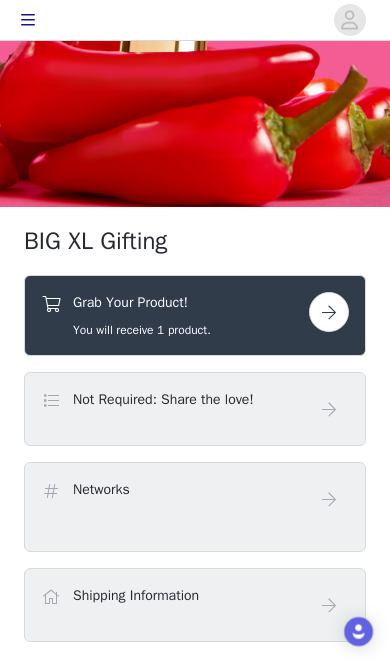 click at bounding box center [329, 409] 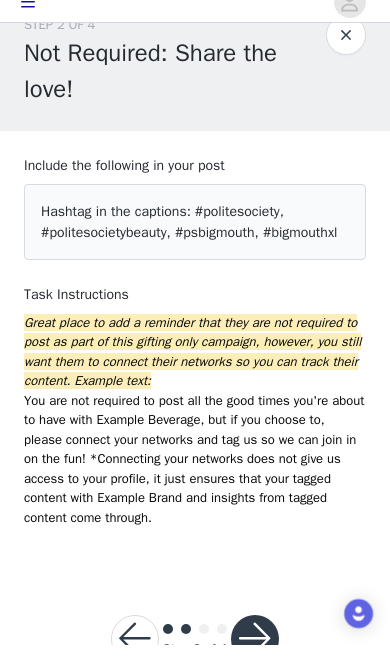 scroll, scrollTop: 35, scrollLeft: 0, axis: vertical 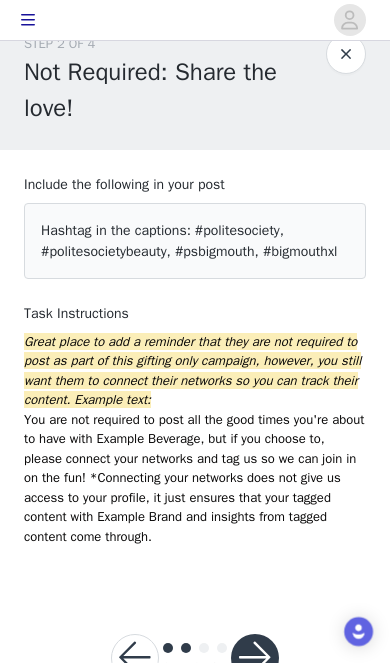 click at bounding box center (255, 658) 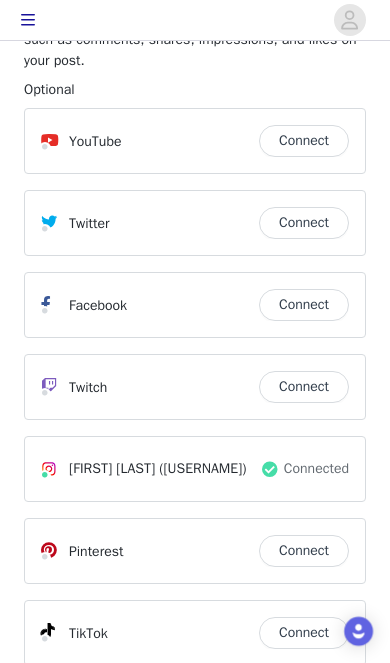 scroll, scrollTop: 229, scrollLeft: 0, axis: vertical 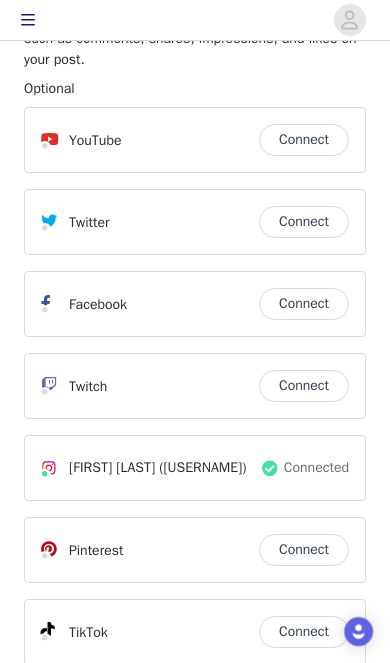click on "Connect" at bounding box center (304, 632) 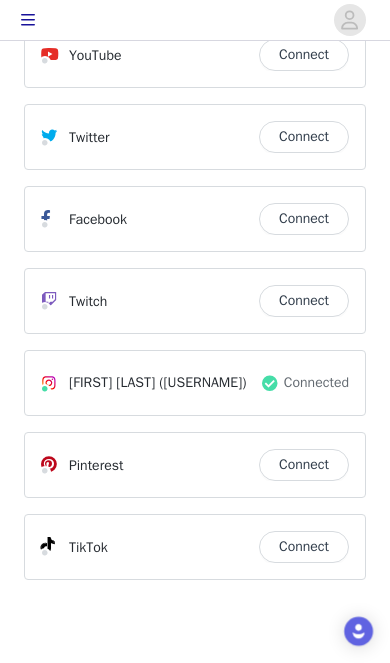 scroll, scrollTop: 315, scrollLeft: 0, axis: vertical 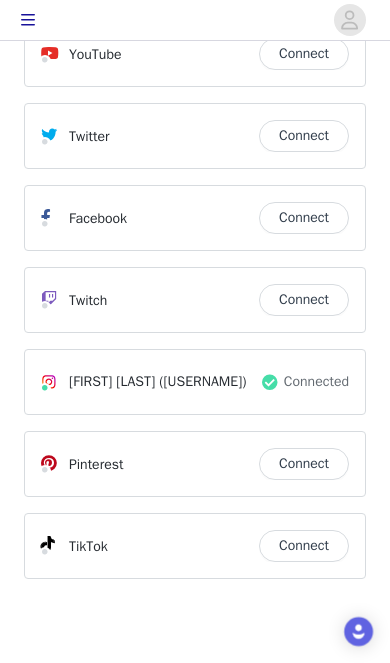 click at bounding box center (255, 691) 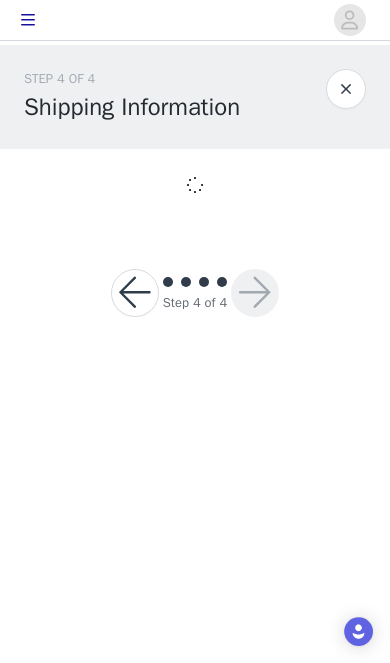 scroll, scrollTop: 0, scrollLeft: 0, axis: both 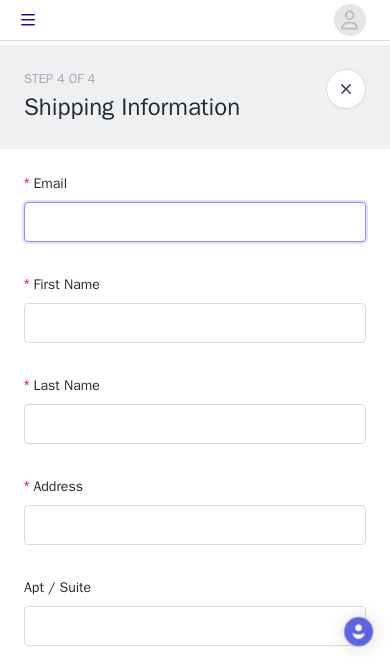 click at bounding box center [195, 222] 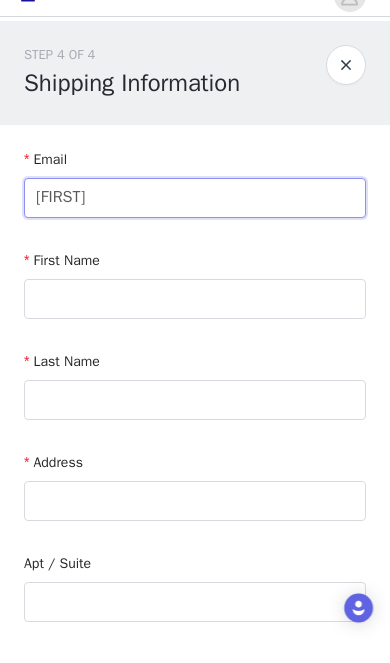 type on "A" 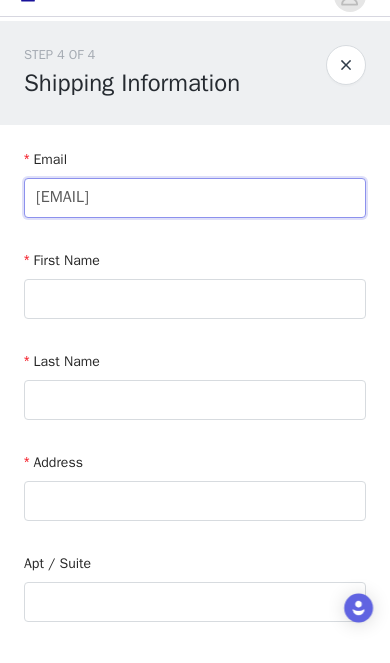 type on "[EMAIL]" 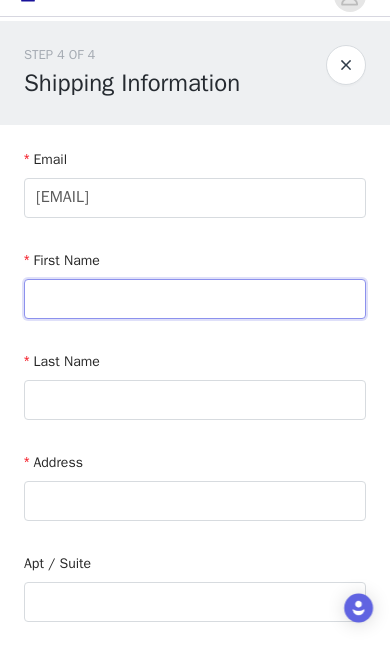 click at bounding box center [195, 323] 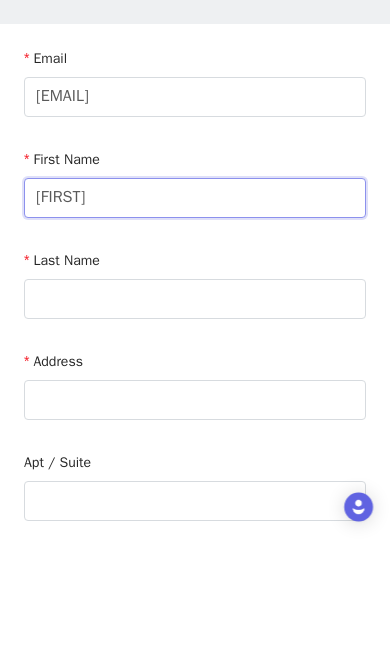type on "[FIRST]" 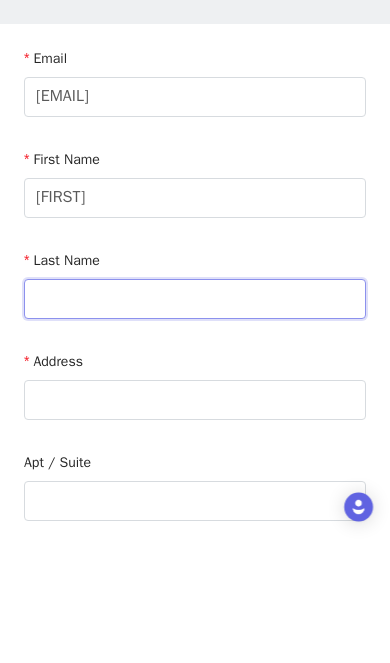click at bounding box center [195, 424] 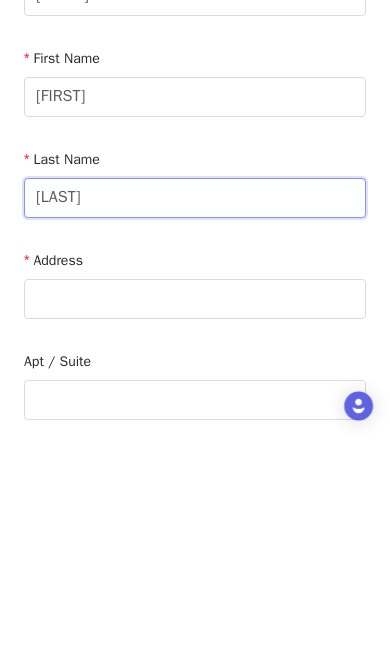 type on "[LAST]" 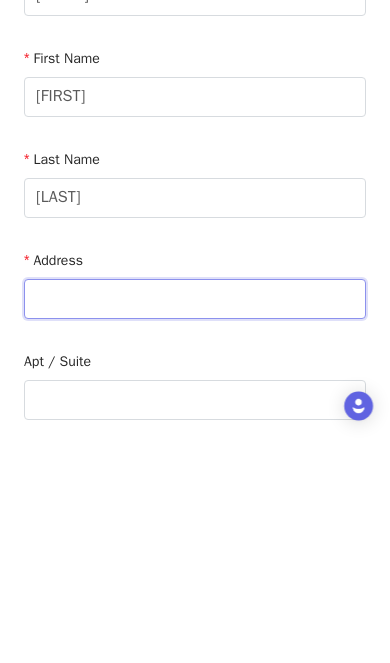 click at bounding box center (195, 525) 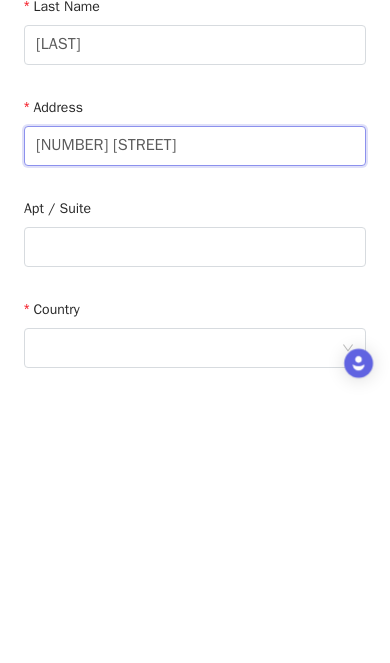 scroll, scrollTop: 164, scrollLeft: 0, axis: vertical 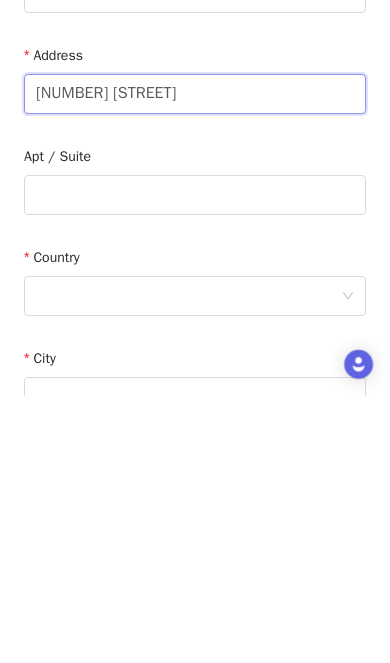 type on "[NUMBER] [STREET]" 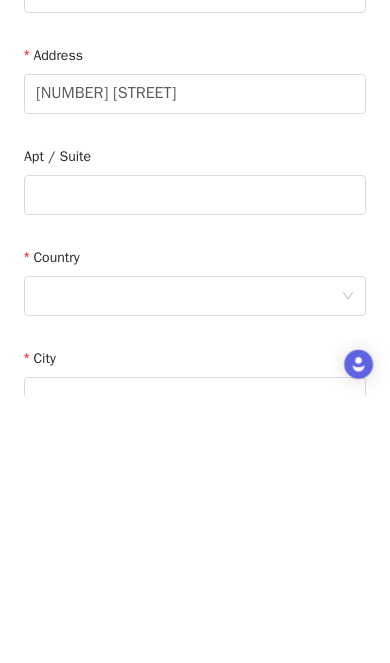 click at bounding box center [188, 563] 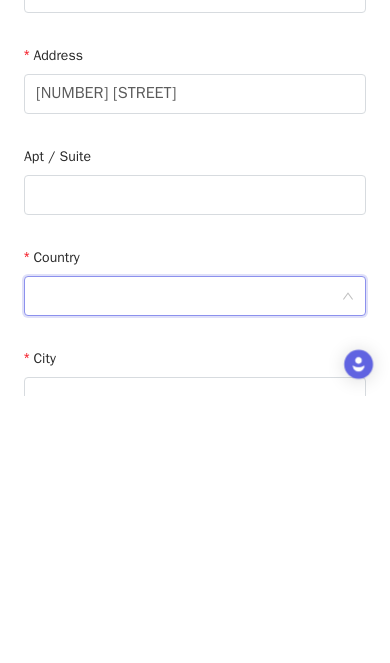 scroll, scrollTop: 260, scrollLeft: 0, axis: vertical 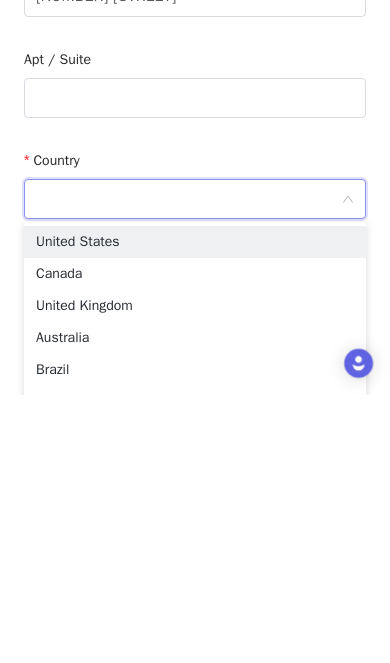 click on "United States" at bounding box center (195, 510) 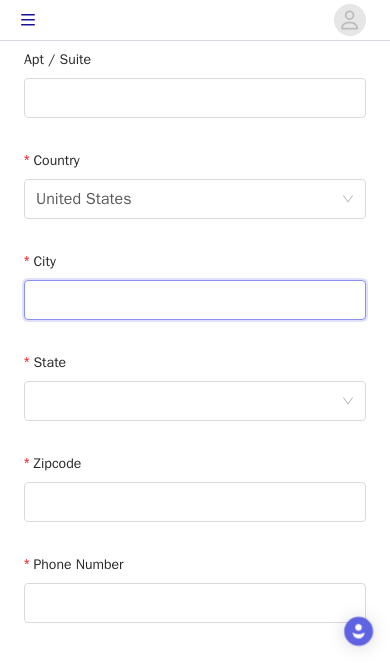 click at bounding box center [195, 300] 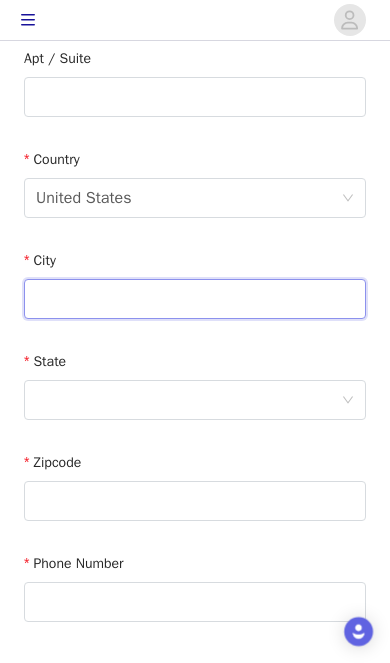 scroll, scrollTop: 528, scrollLeft: 0, axis: vertical 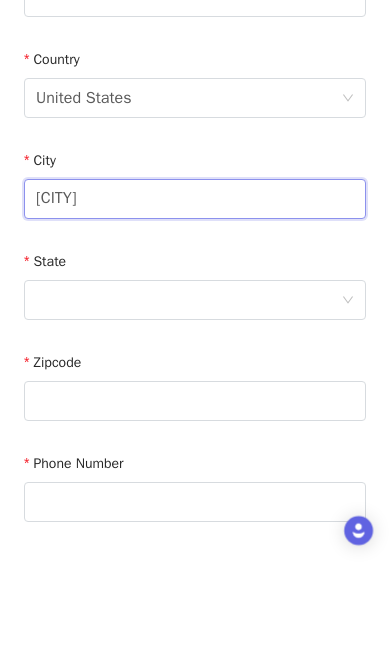 type on "[CITY]" 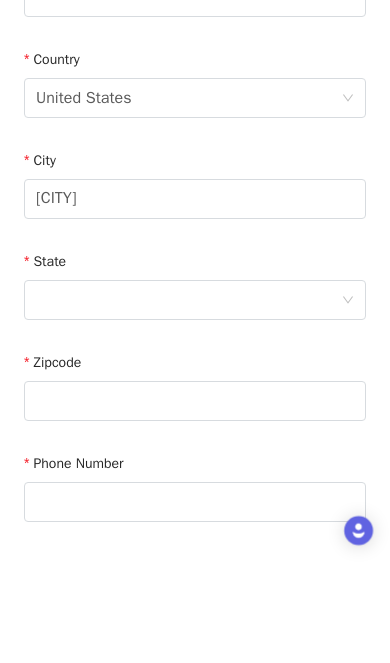 click at bounding box center (188, 401) 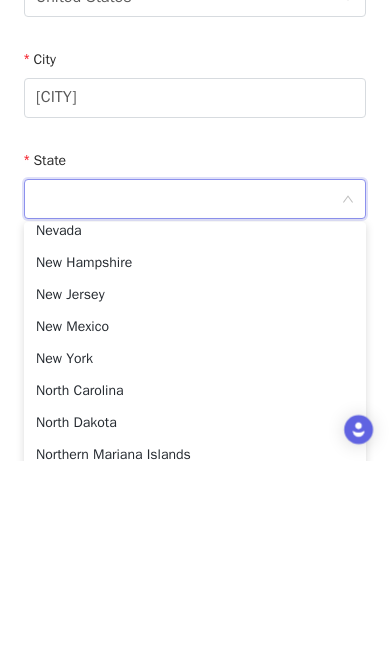 scroll, scrollTop: 1130, scrollLeft: 0, axis: vertical 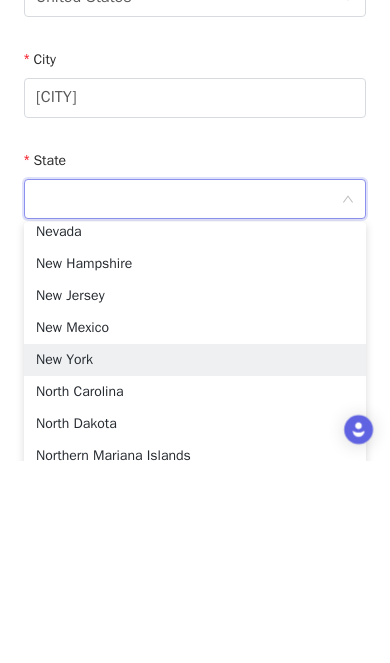 click on "New York" at bounding box center [195, 562] 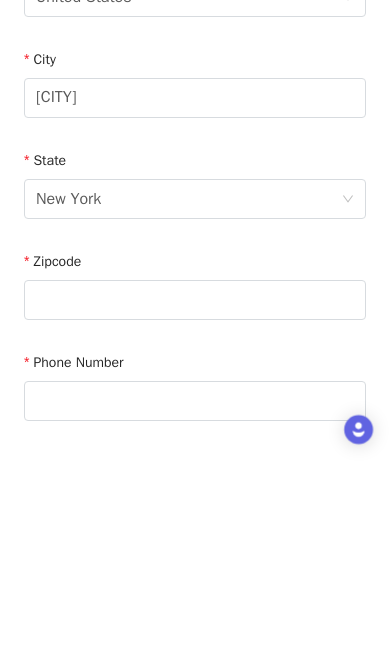 scroll, scrollTop: 687, scrollLeft: 0, axis: vertical 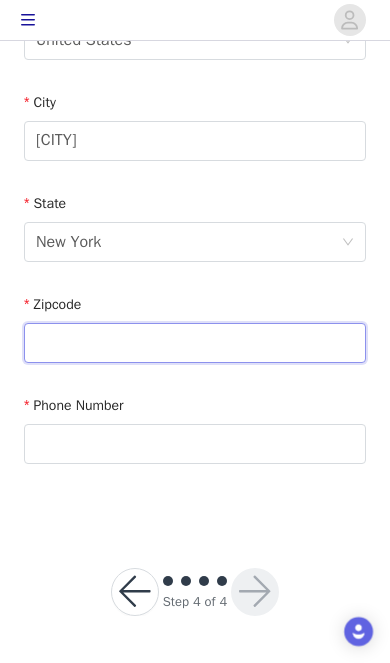 click at bounding box center (195, 343) 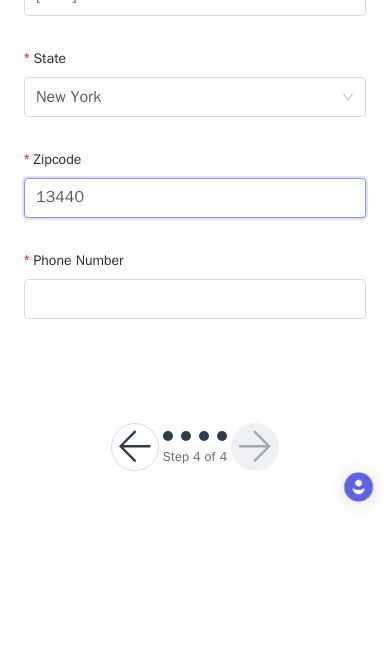 type on "13440" 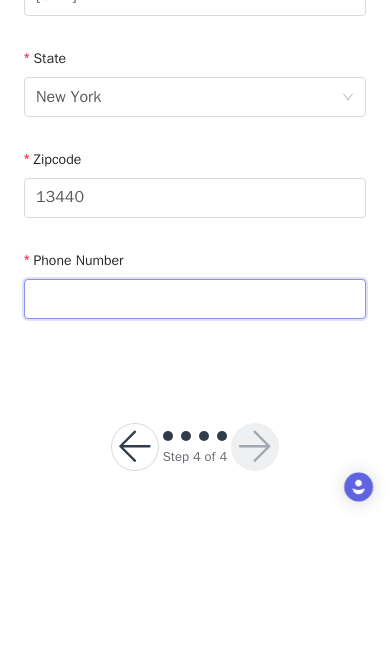 click at bounding box center (195, 444) 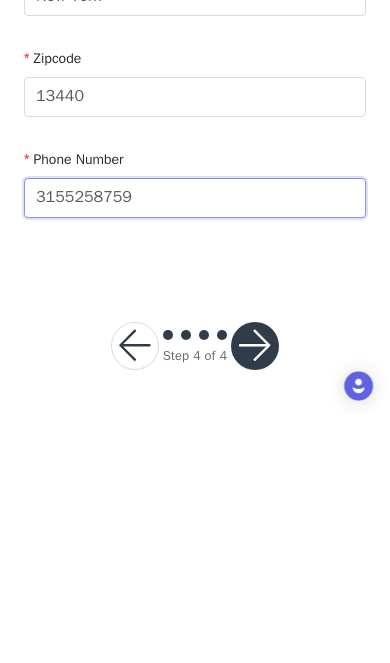 type on "3155258759" 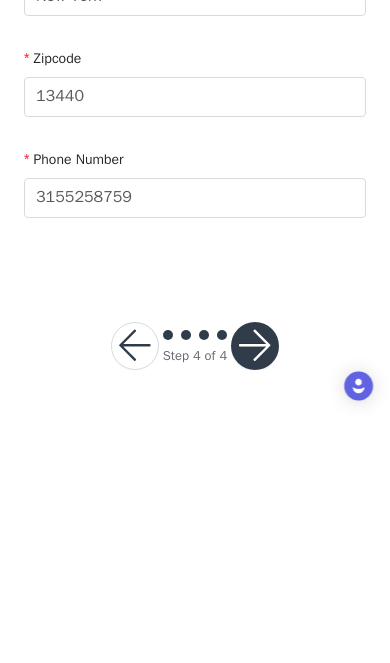 click at bounding box center [255, 592] 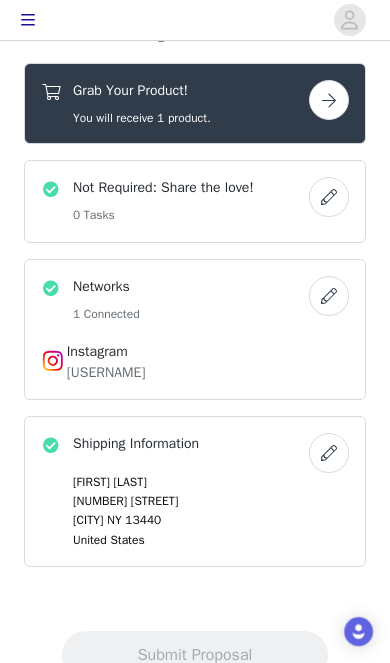 scroll, scrollTop: 638, scrollLeft: 0, axis: vertical 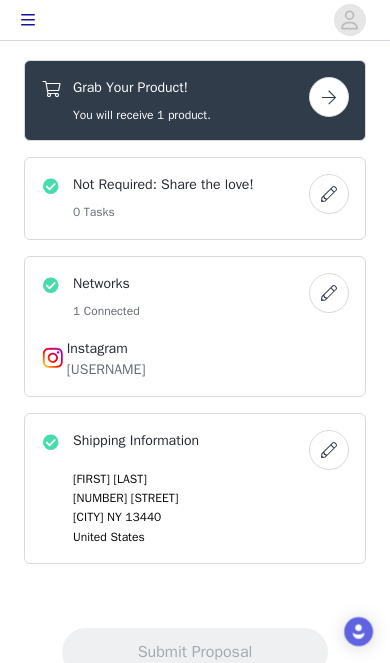 click at bounding box center [329, 97] 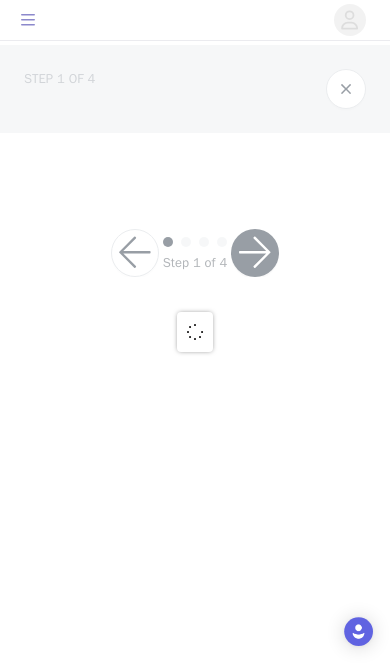 scroll, scrollTop: 0, scrollLeft: 0, axis: both 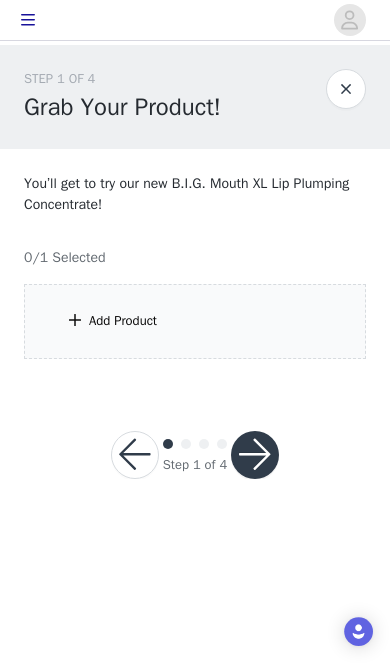 click on "Add Product" at bounding box center (123, 321) 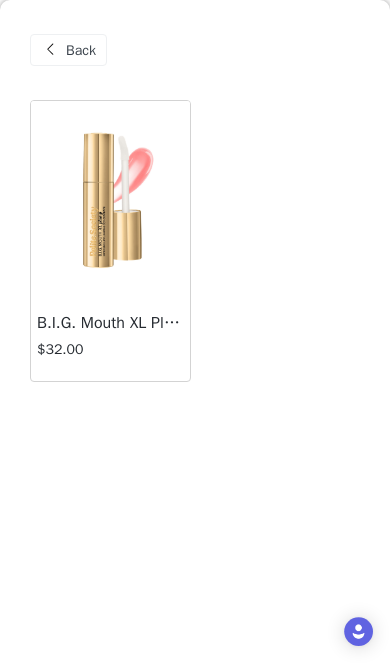 click at bounding box center [110, 200] 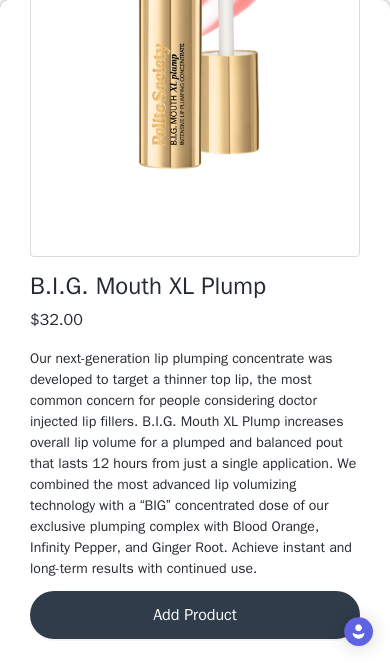 scroll, scrollTop: 293, scrollLeft: 0, axis: vertical 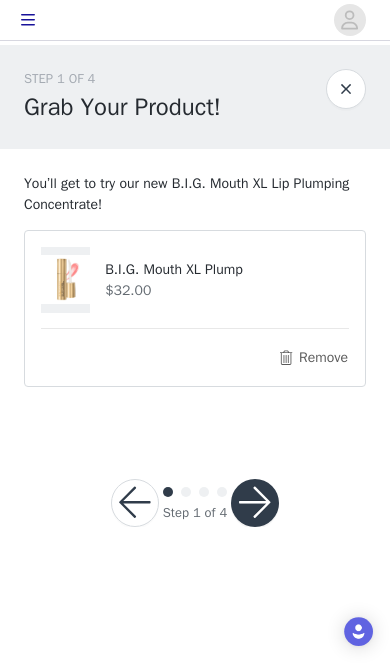 click at bounding box center (255, 503) 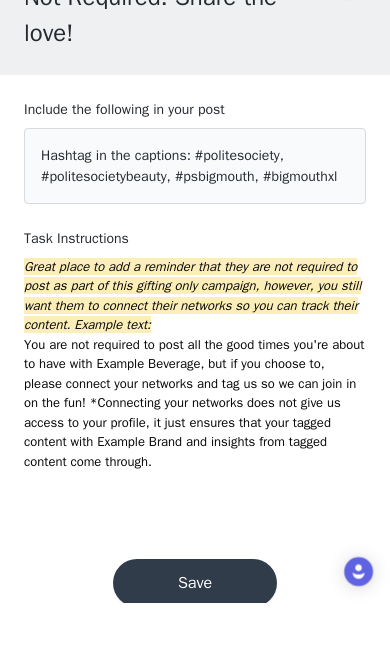 scroll, scrollTop: 35, scrollLeft: 0, axis: vertical 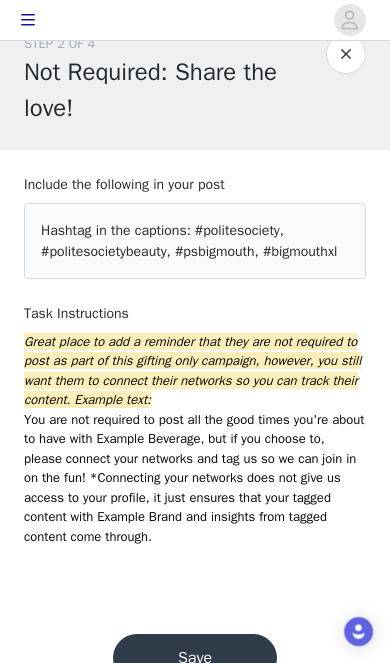click on "Save" at bounding box center [195, 658] 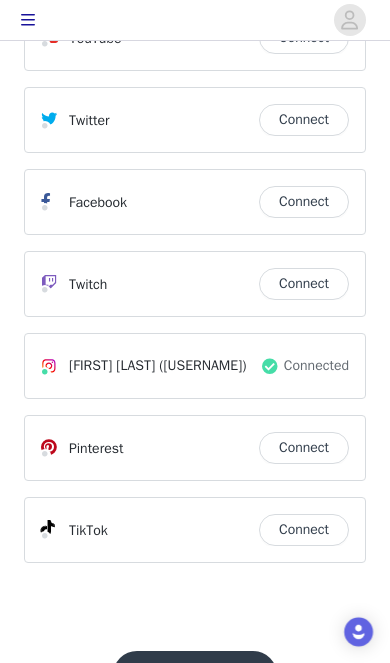 scroll, scrollTop: 342, scrollLeft: 0, axis: vertical 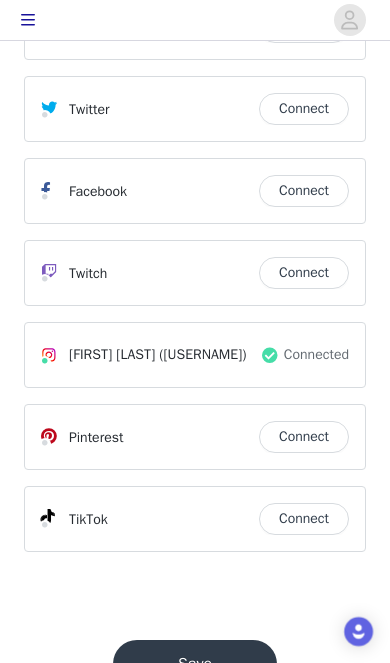 click on "Save" at bounding box center [195, 664] 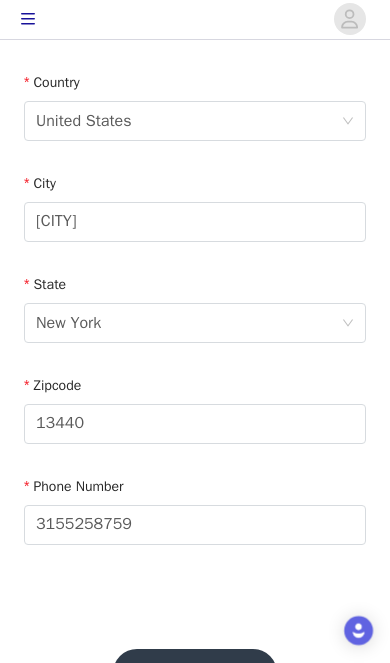 scroll, scrollTop: 605, scrollLeft: 0, axis: vertical 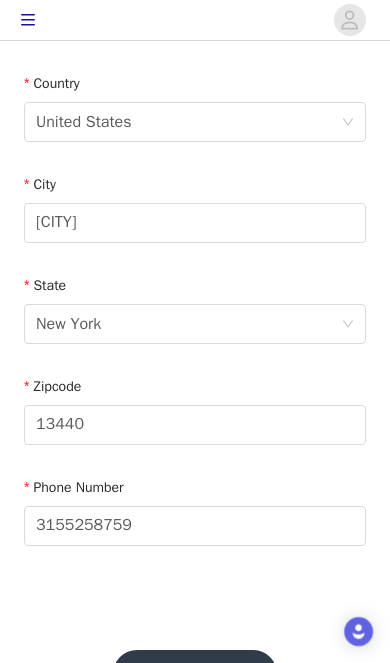click on "Save" at bounding box center (195, 674) 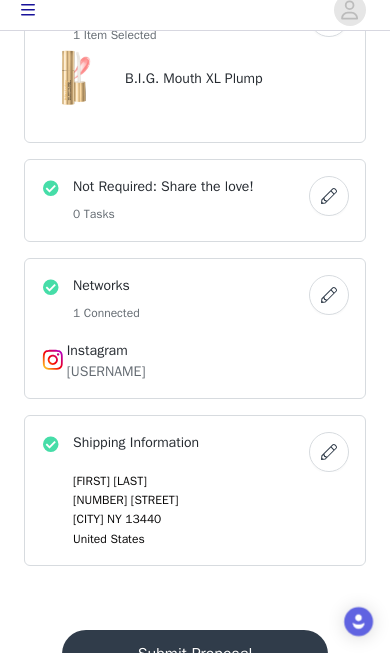 scroll, scrollTop: 708, scrollLeft: 0, axis: vertical 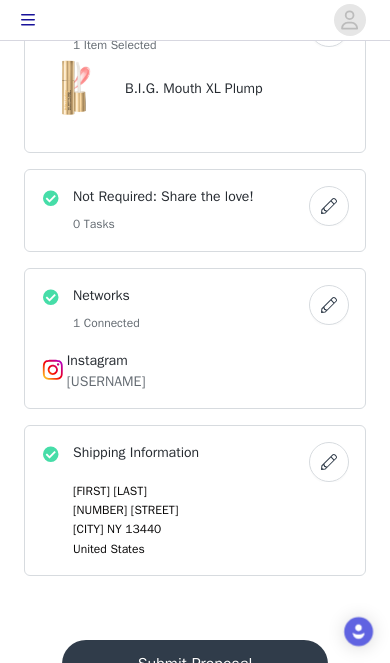 click on "Submit Proposal" at bounding box center [195, 664] 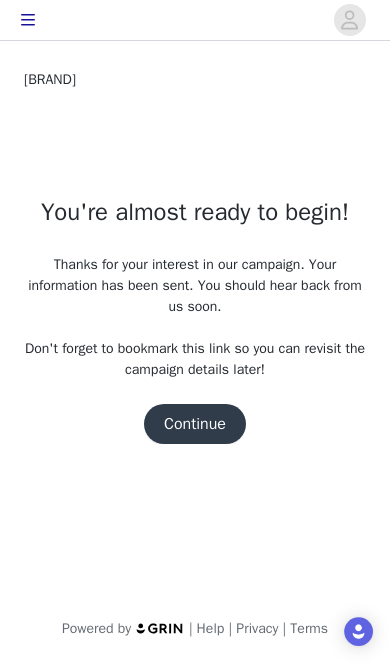 scroll, scrollTop: 0, scrollLeft: 0, axis: both 